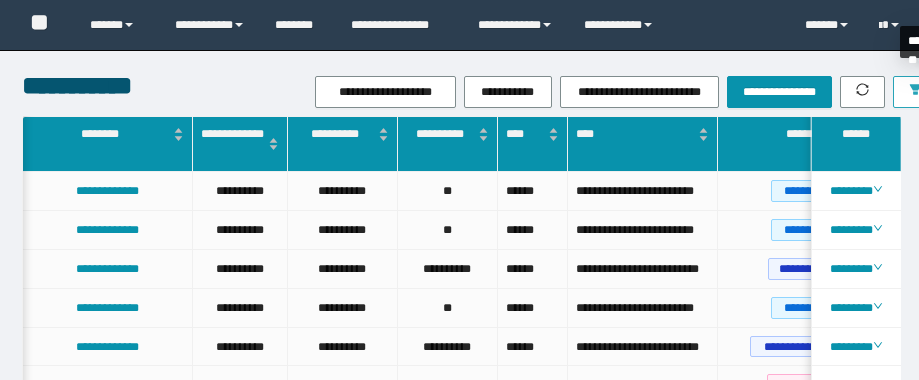 scroll, scrollTop: 0, scrollLeft: 0, axis: both 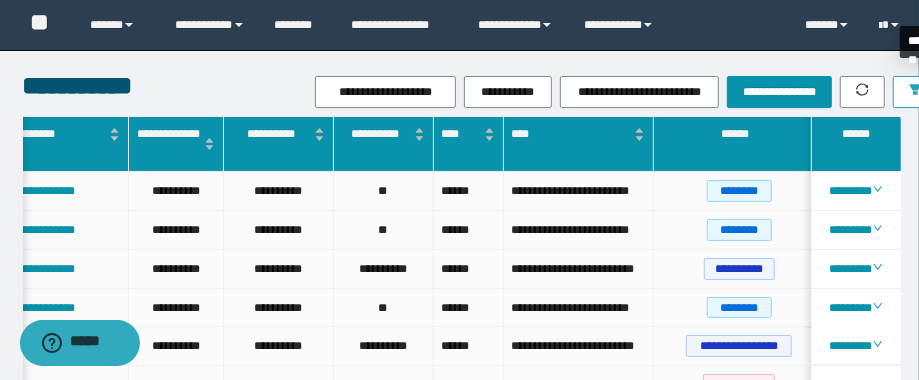 click at bounding box center [915, 92] 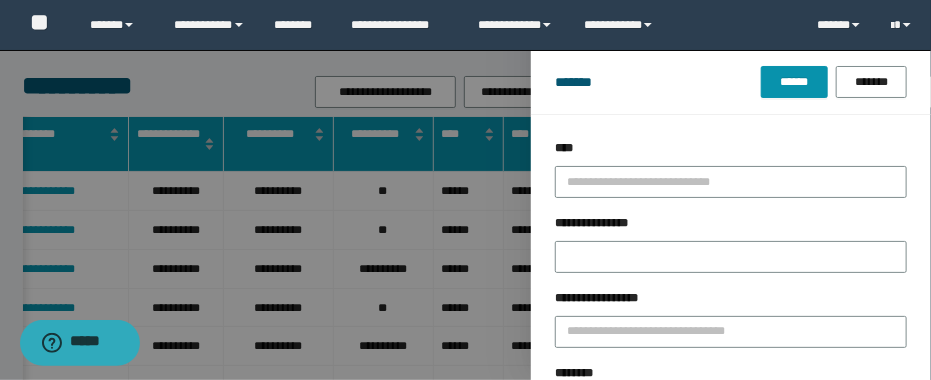 drag, startPoint x: 697, startPoint y: 258, endPoint x: 532, endPoint y: 264, distance: 165.10905 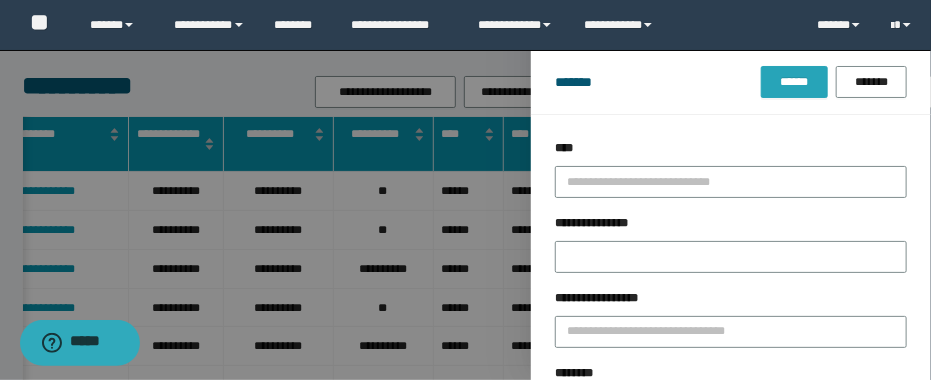 click on "******" at bounding box center [794, 82] 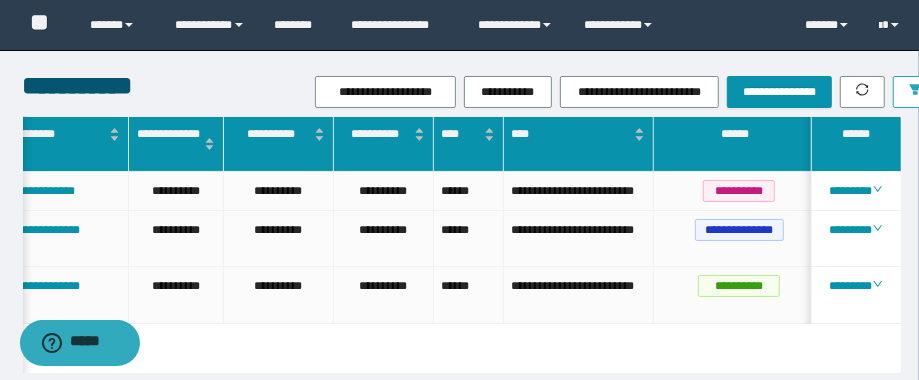 scroll, scrollTop: 0, scrollLeft: 219, axis: horizontal 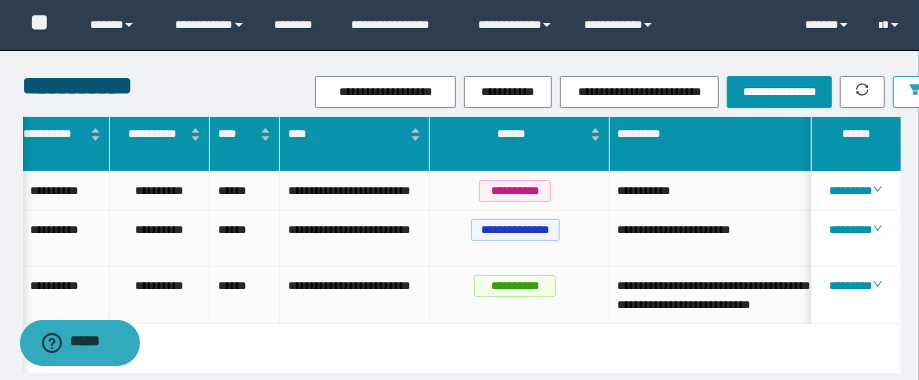click at bounding box center [915, 92] 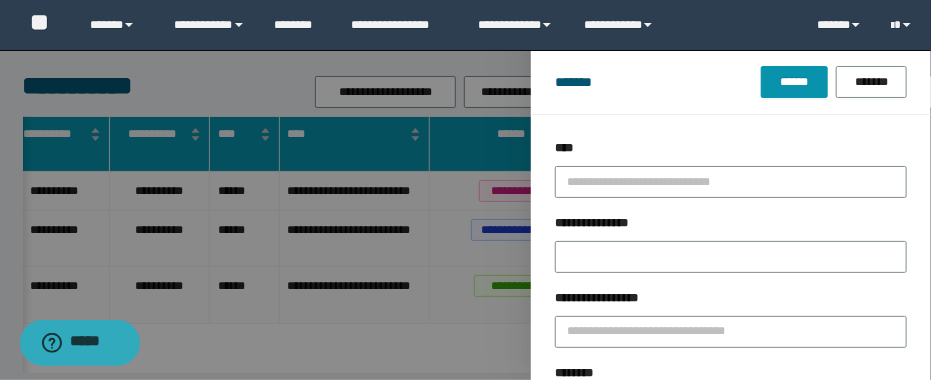 drag, startPoint x: 683, startPoint y: 247, endPoint x: 436, endPoint y: 239, distance: 247.12952 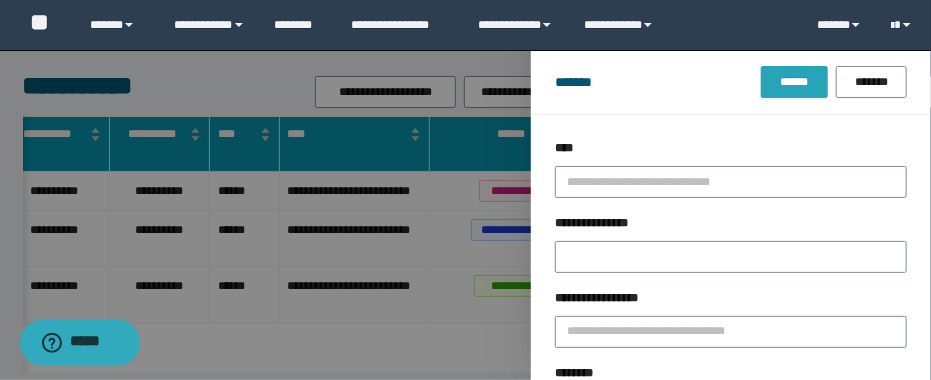 click on "******" at bounding box center (794, 82) 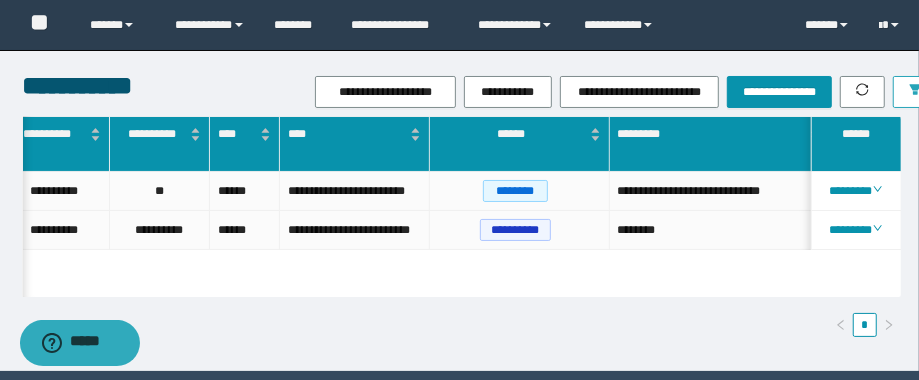 scroll, scrollTop: 0, scrollLeft: 239, axis: horizontal 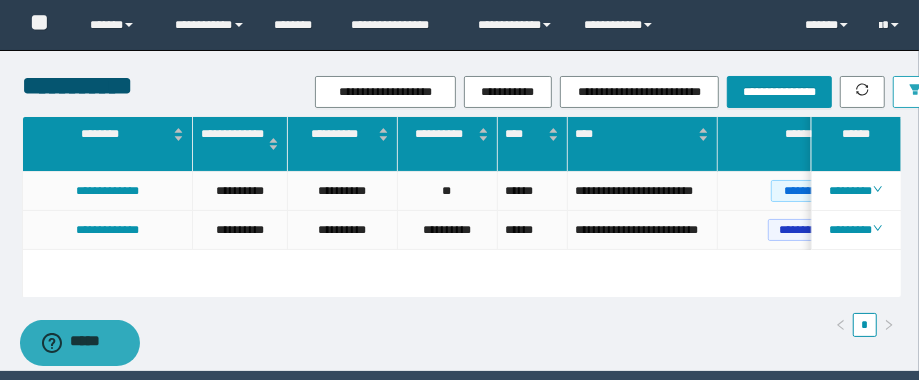 click at bounding box center [915, 92] 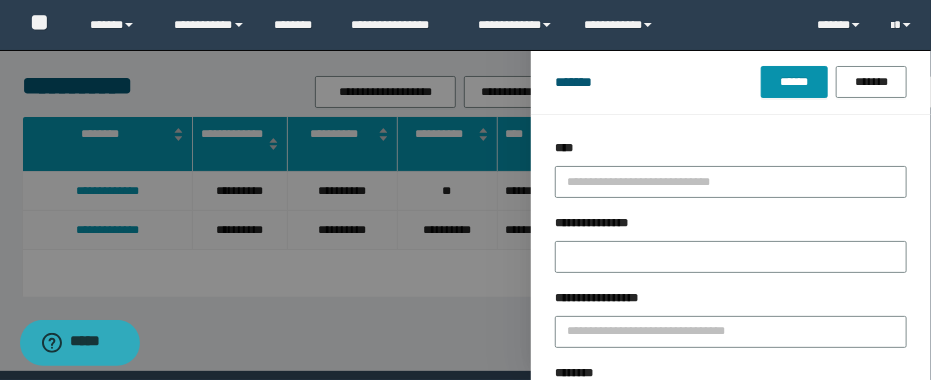 drag, startPoint x: 688, startPoint y: 261, endPoint x: 466, endPoint y: 264, distance: 222.02026 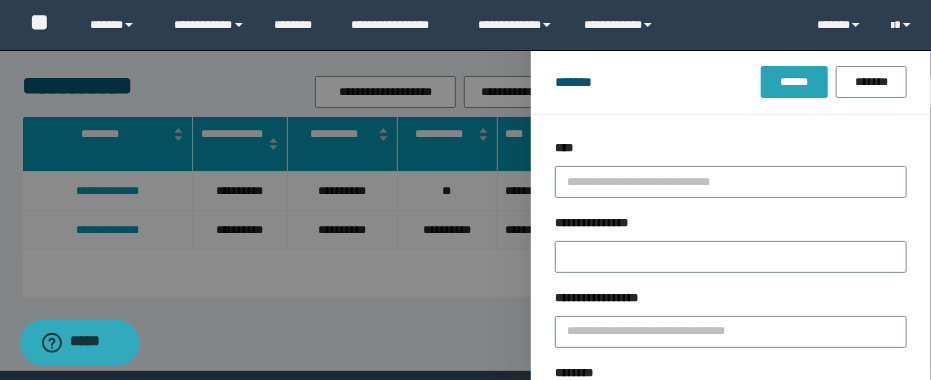 click on "******" at bounding box center [794, 82] 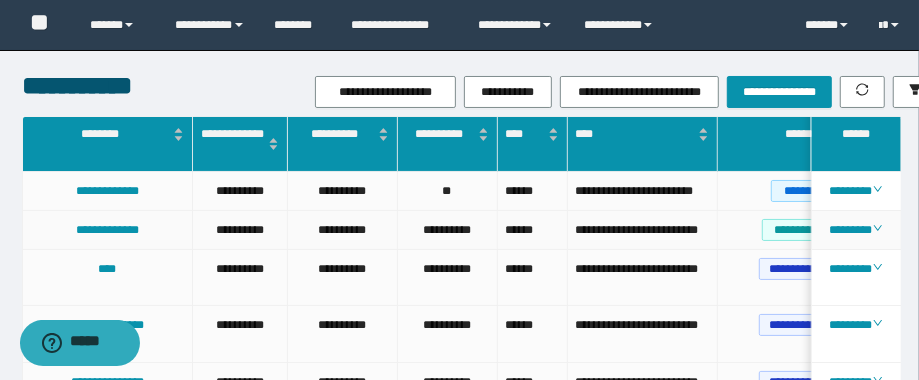 click on "******" at bounding box center (533, 230) 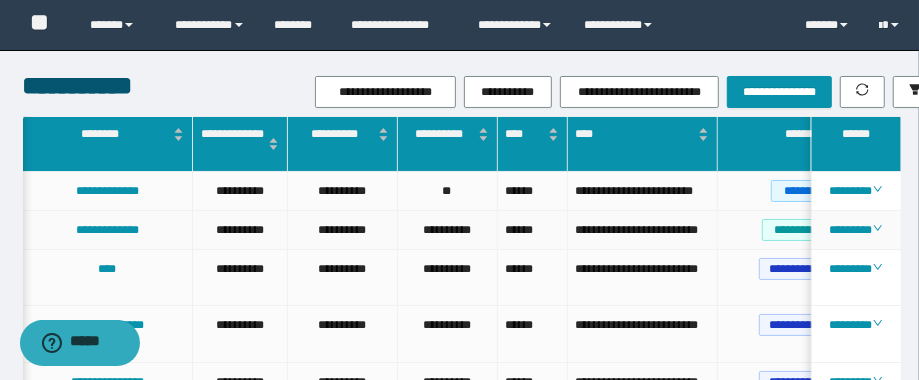 scroll, scrollTop: 0, scrollLeft: 32, axis: horizontal 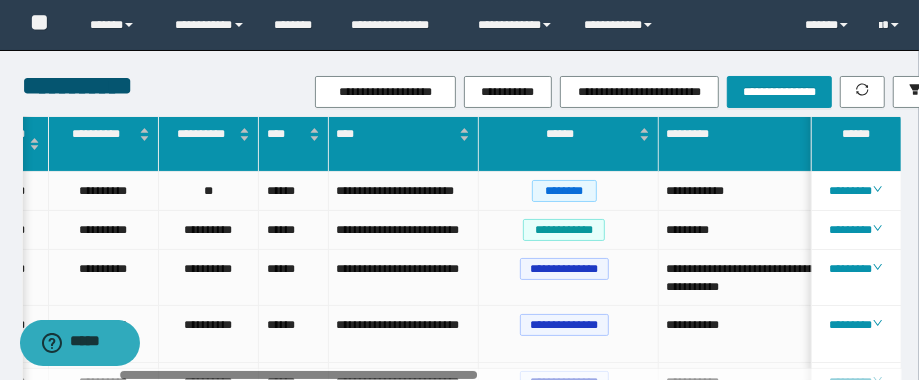 drag, startPoint x: 410, startPoint y: 371, endPoint x: 496, endPoint y: 385, distance: 87.13208 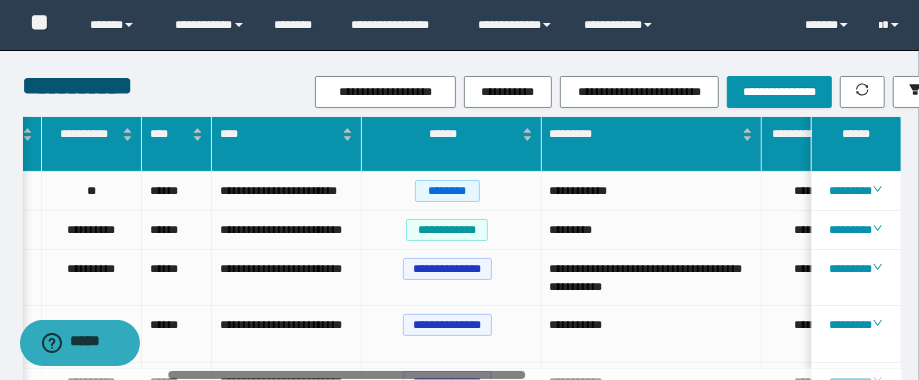scroll, scrollTop: 0, scrollLeft: 642, axis: horizontal 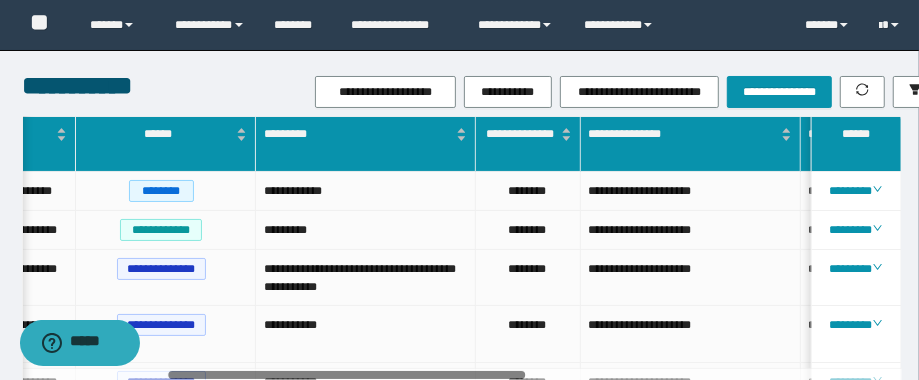 drag, startPoint x: 457, startPoint y: 372, endPoint x: 621, endPoint y: 376, distance: 164.04877 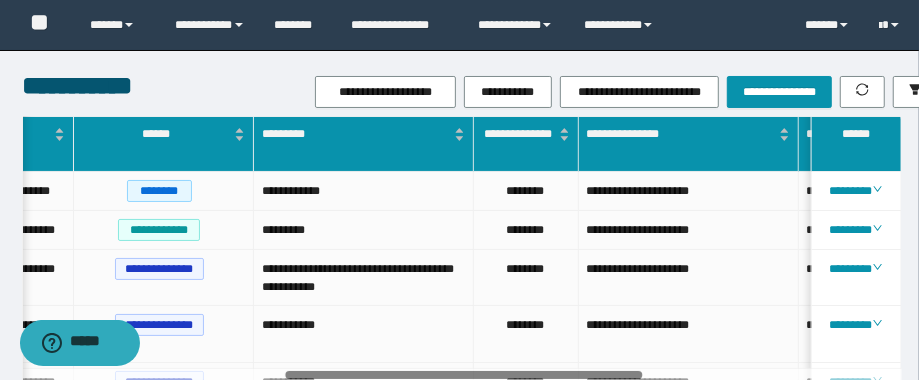 scroll, scrollTop: 0, scrollLeft: 655, axis: horizontal 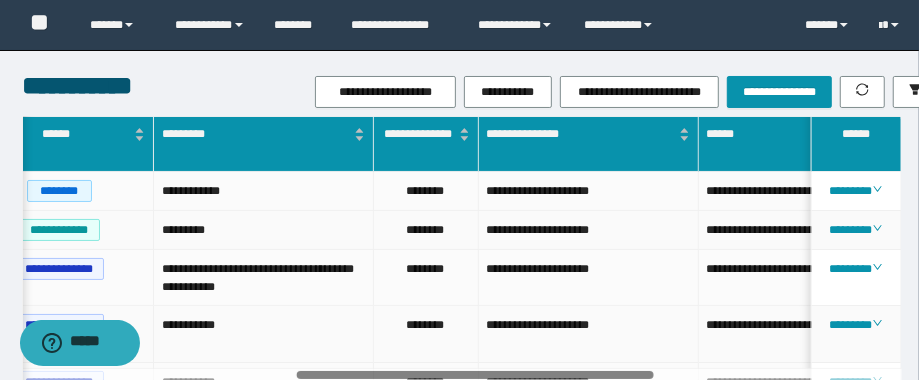 drag, startPoint x: 589, startPoint y: 372, endPoint x: 720, endPoint y: 261, distance: 171.70323 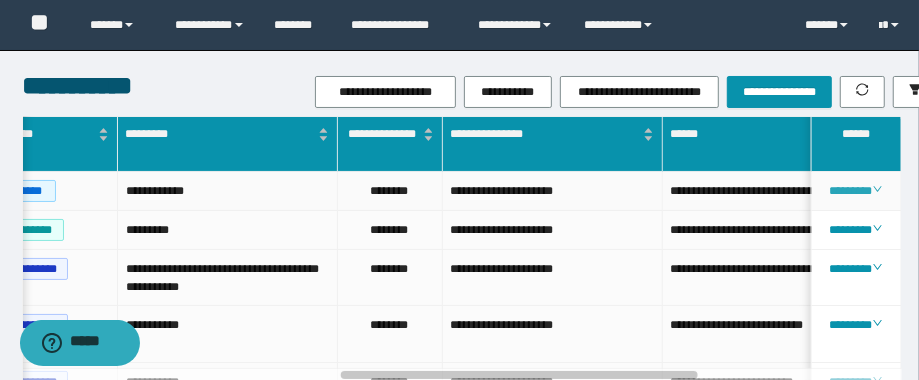 click 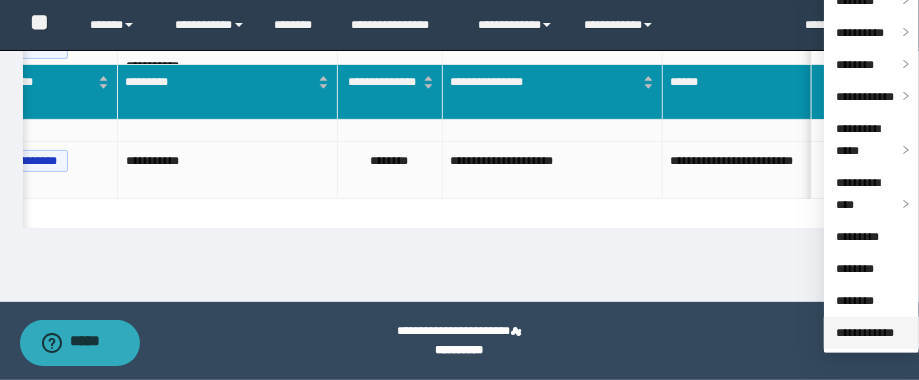click on "**********" at bounding box center (865, 333) 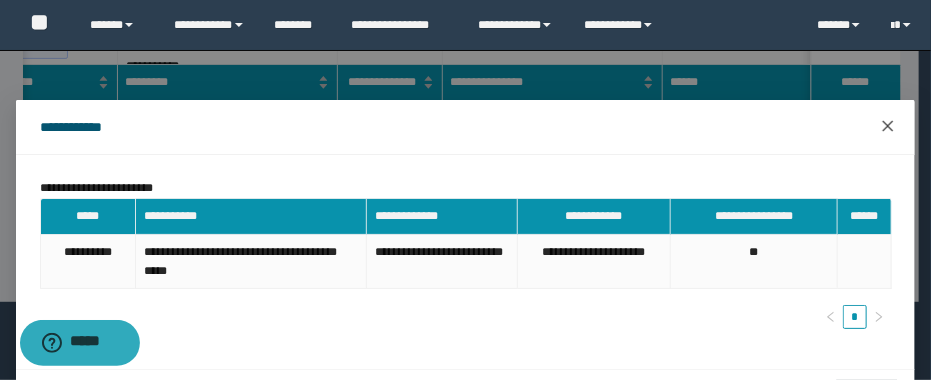 click 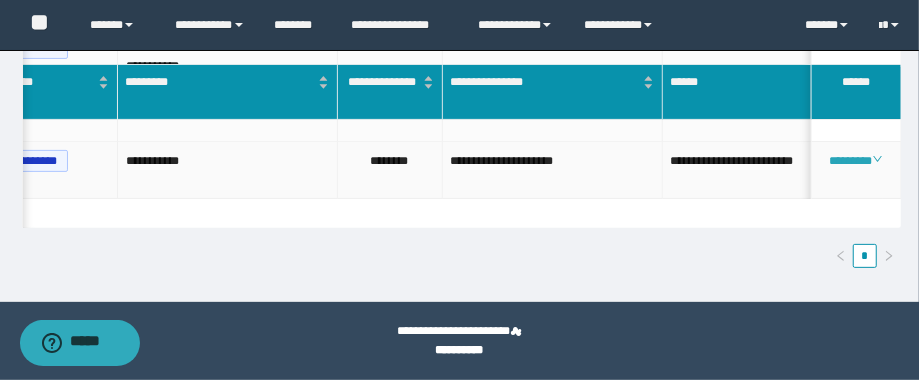 click 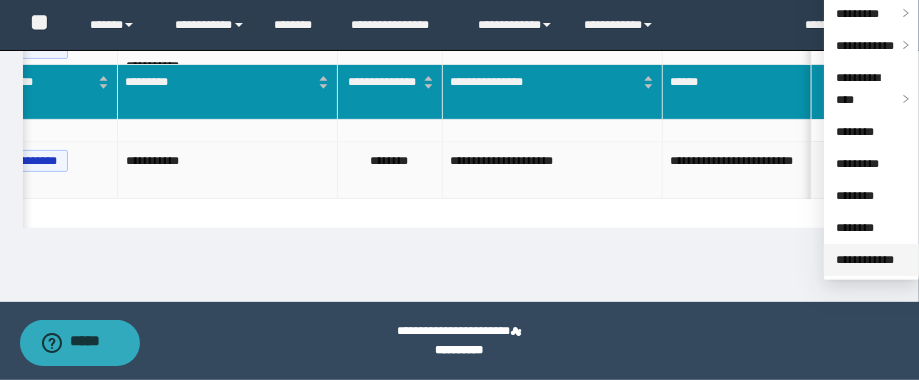 click on "**********" at bounding box center (865, 260) 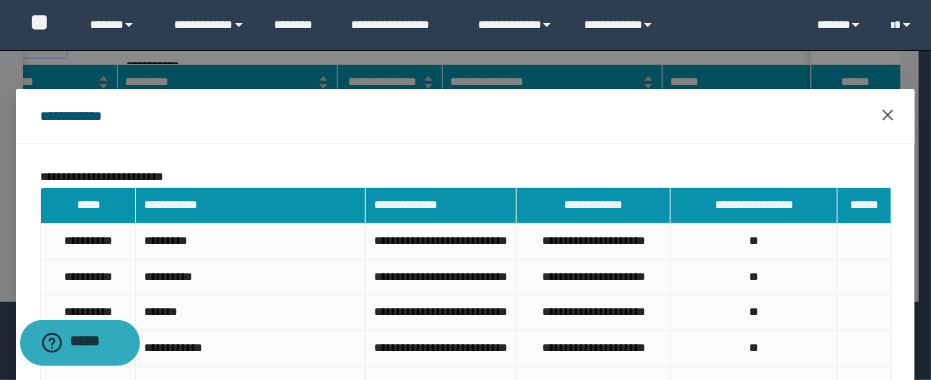 click at bounding box center [888, 116] 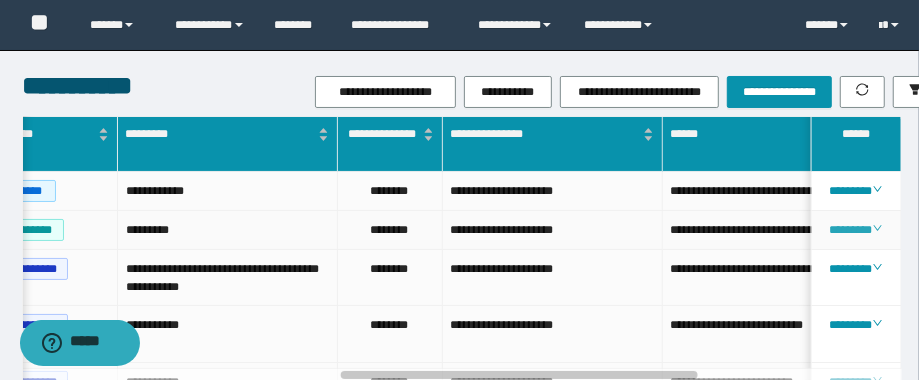 click 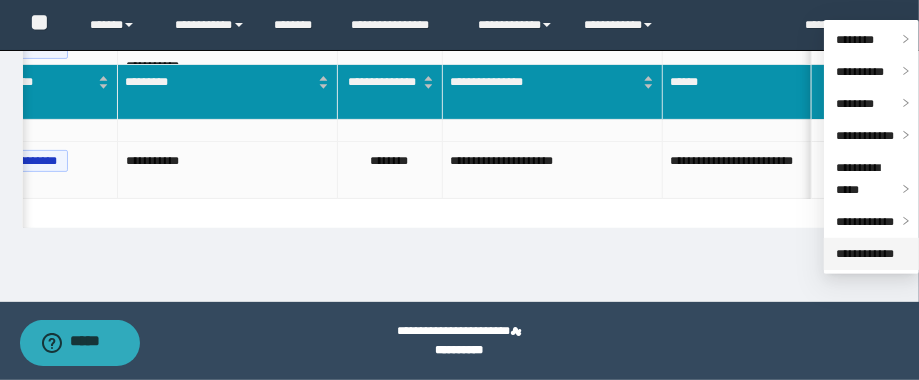 click on "**********" at bounding box center [865, 254] 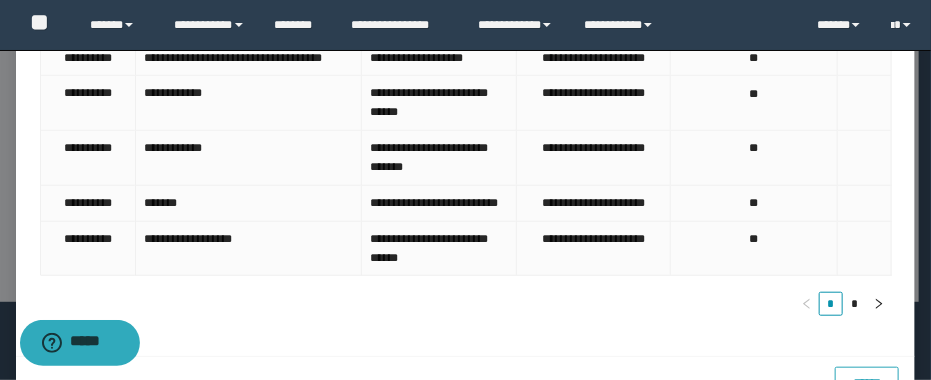 click 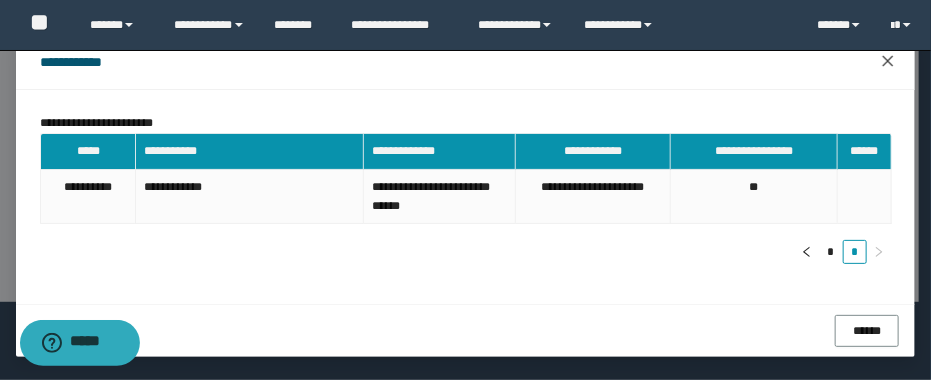 click 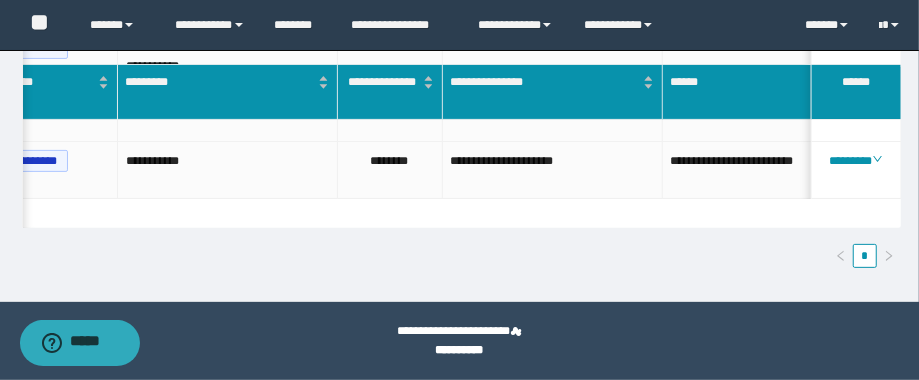 scroll, scrollTop: 0, scrollLeft: 439, axis: horizontal 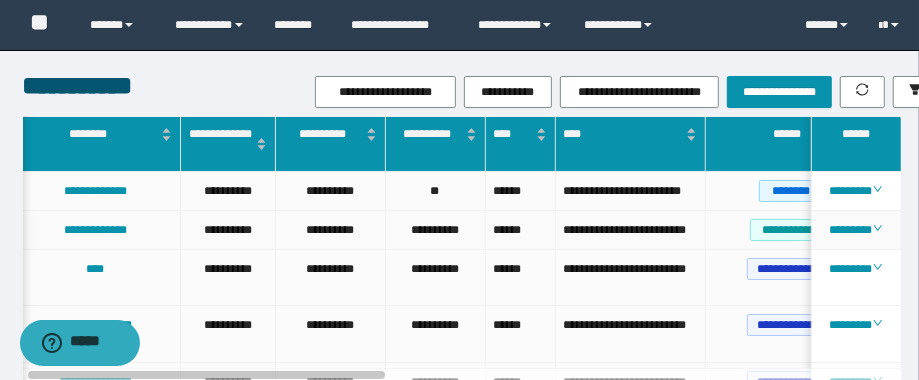 click on "**********" at bounding box center [630, 230] 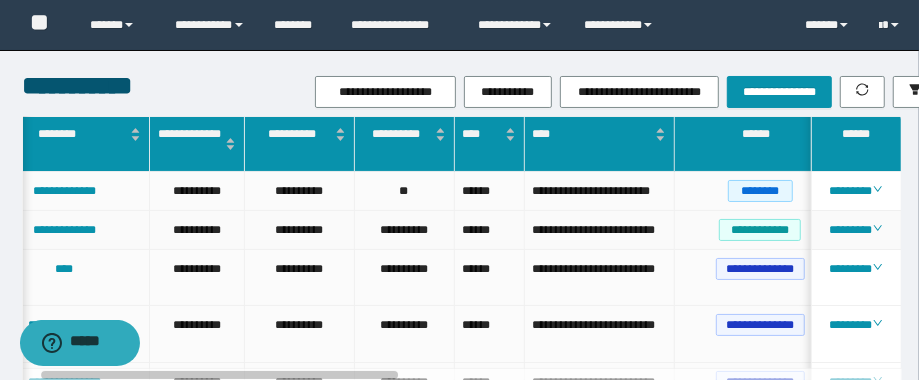 scroll, scrollTop: 0, scrollLeft: 44, axis: horizontal 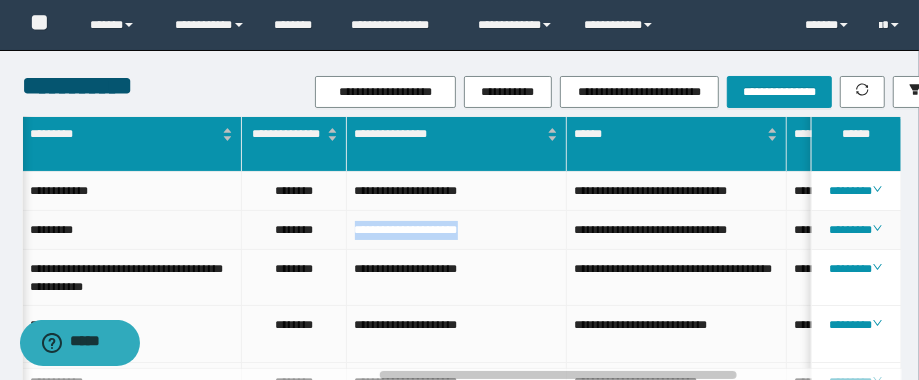 drag, startPoint x: 504, startPoint y: 226, endPoint x: 331, endPoint y: 250, distance: 174.6568 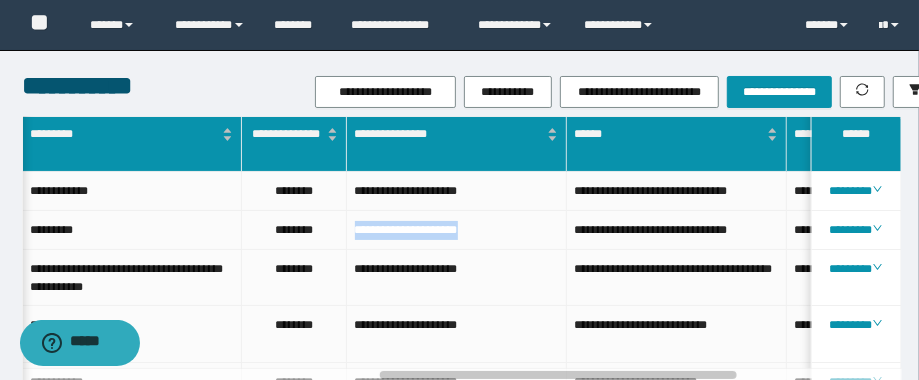 copy on "**********" 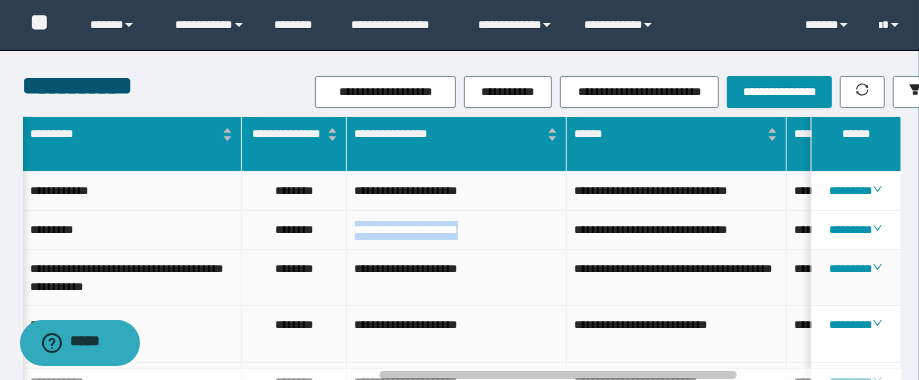 scroll, scrollTop: 0, scrollLeft: 848, axis: horizontal 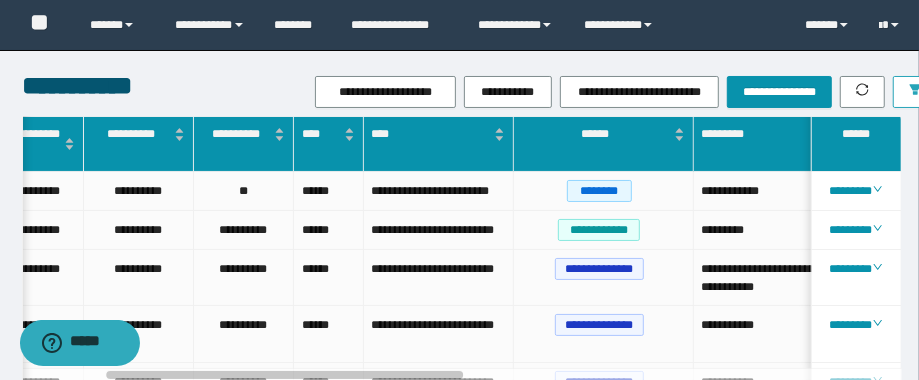 click at bounding box center (915, 92) 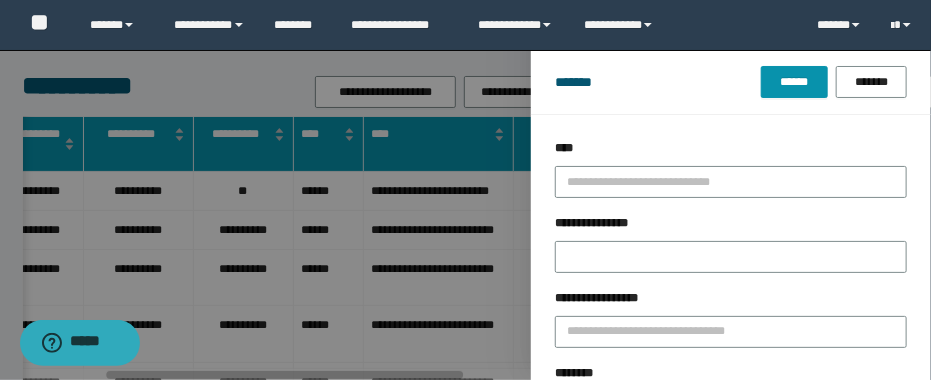 drag, startPoint x: 690, startPoint y: 246, endPoint x: 493, endPoint y: 246, distance: 197 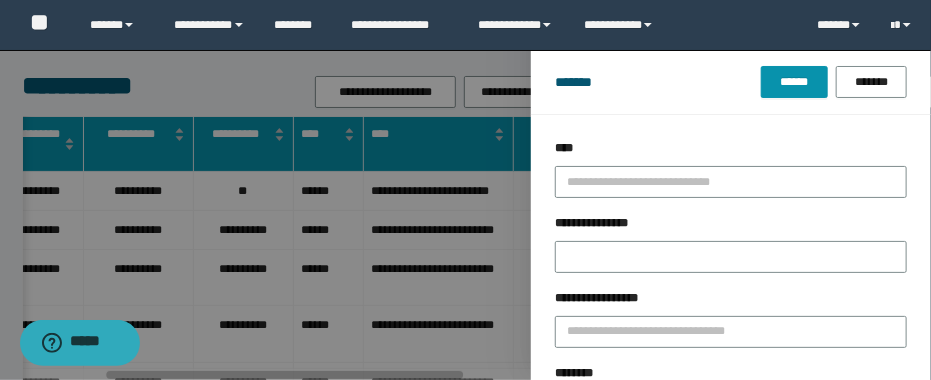click on "******" at bounding box center (794, 82) 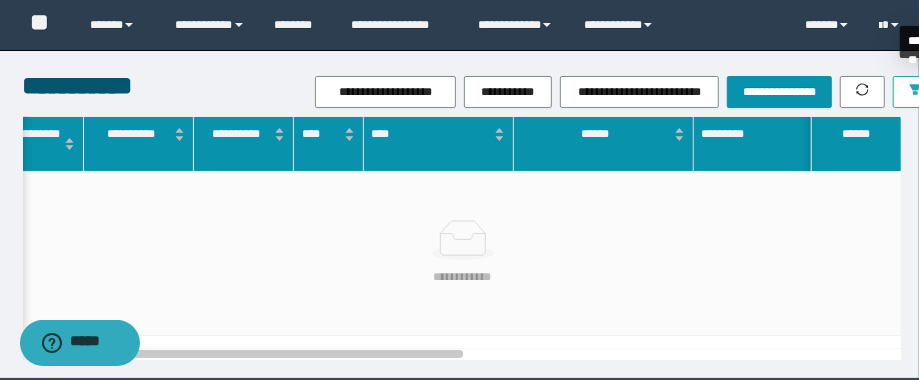 click at bounding box center [915, 92] 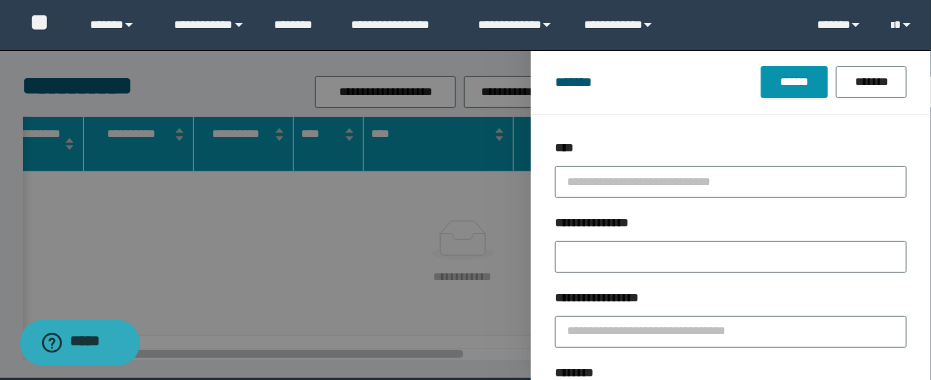 drag, startPoint x: 691, startPoint y: 234, endPoint x: 498, endPoint y: 247, distance: 193.43733 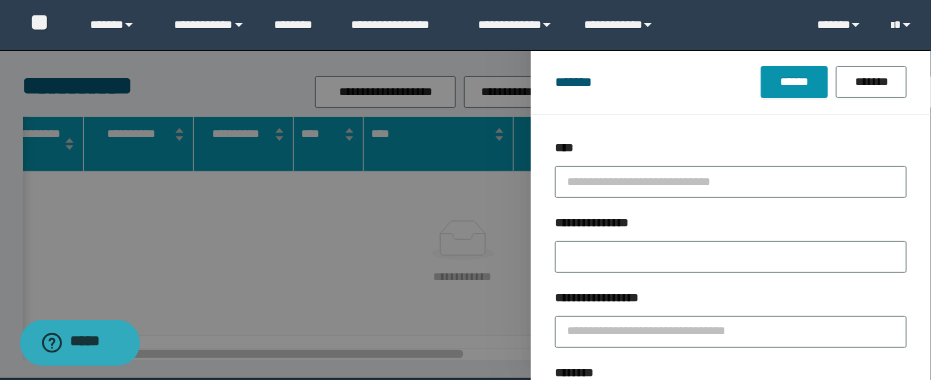 click on "******" at bounding box center (794, 82) 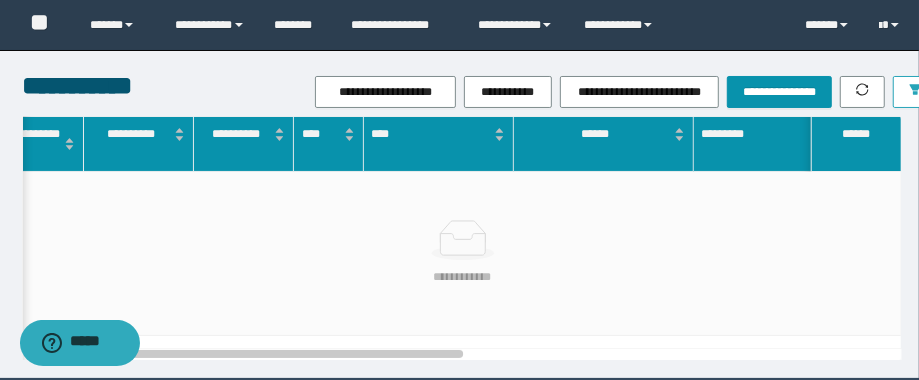 click at bounding box center (915, 92) 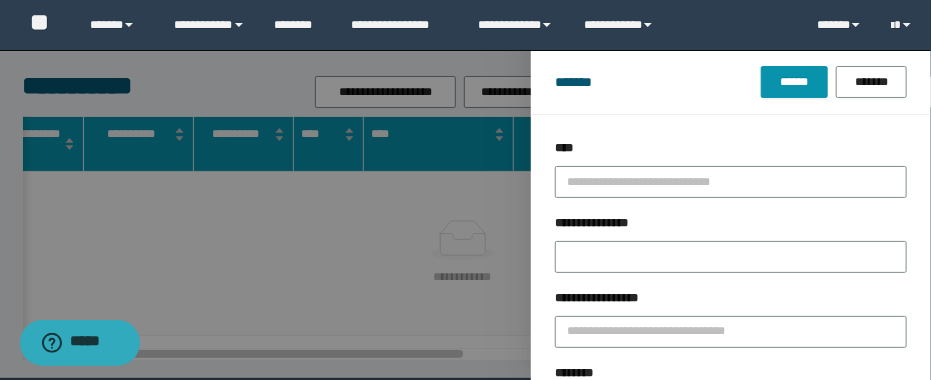 drag, startPoint x: 676, startPoint y: 235, endPoint x: 489, endPoint y: 233, distance: 187.0107 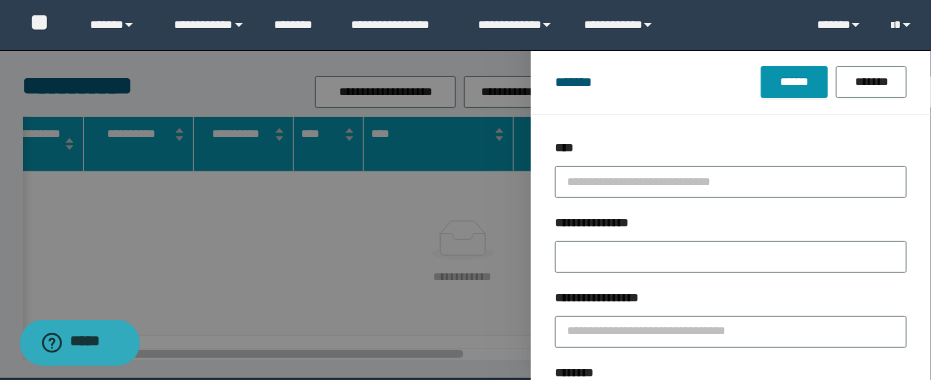 drag, startPoint x: 649, startPoint y: 249, endPoint x: 416, endPoint y: 213, distance: 235.76471 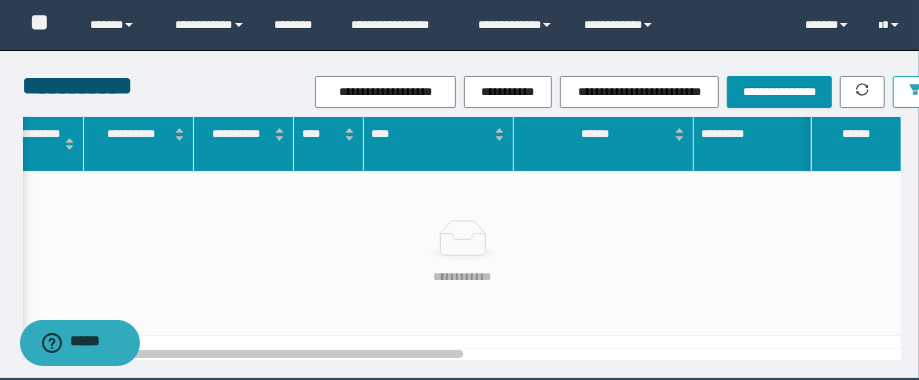 click 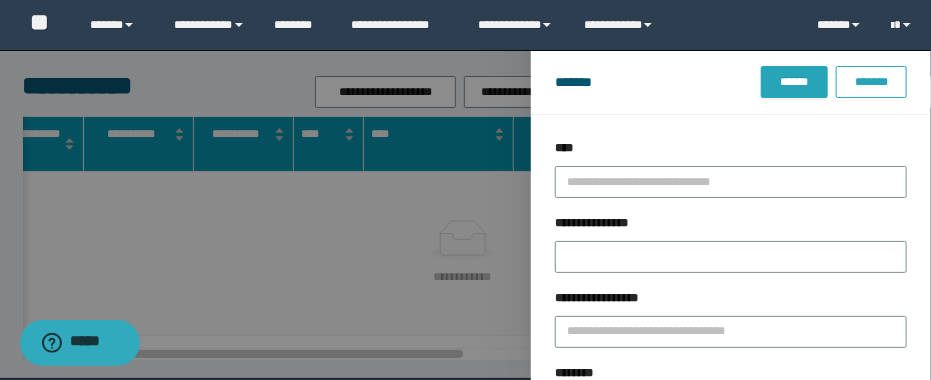 click on "*******" at bounding box center (871, 82) 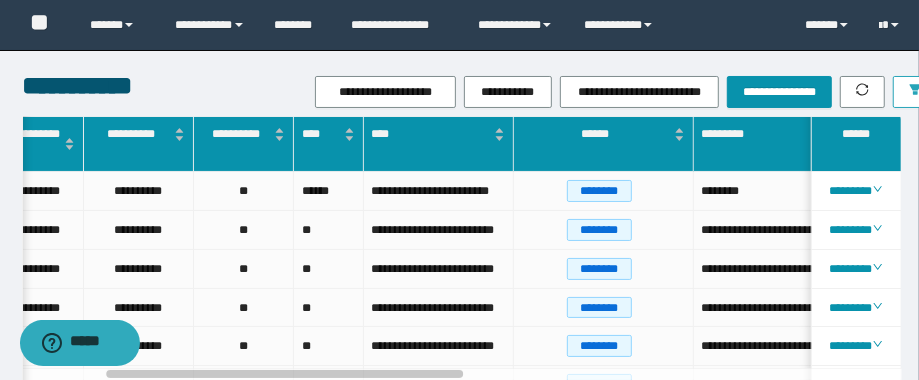 click at bounding box center [915, 92] 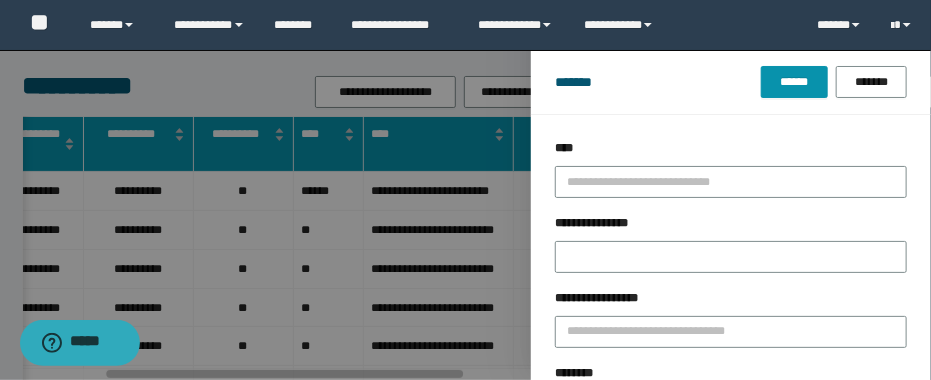 click on "********" at bounding box center [731, 406] 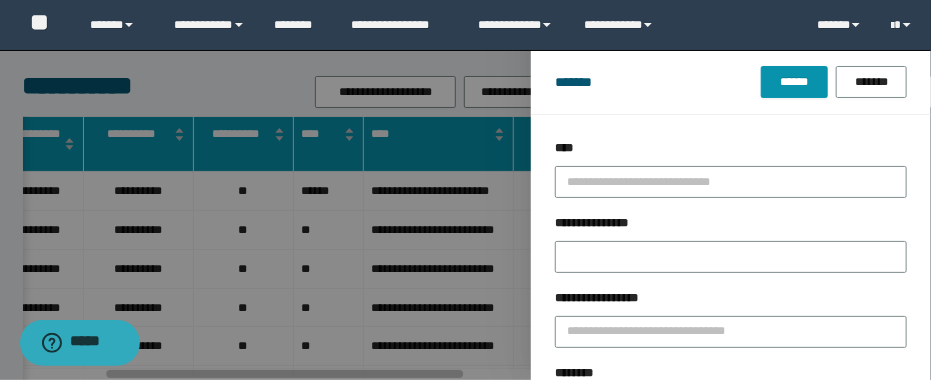 click on "******" at bounding box center [794, 82] 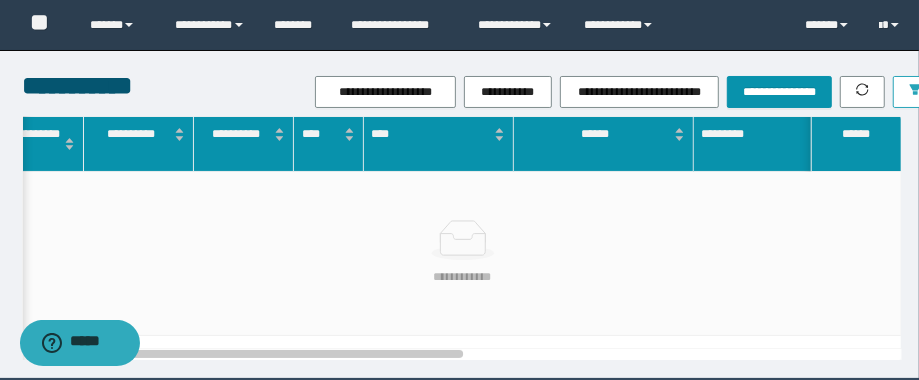 click at bounding box center (915, 92) 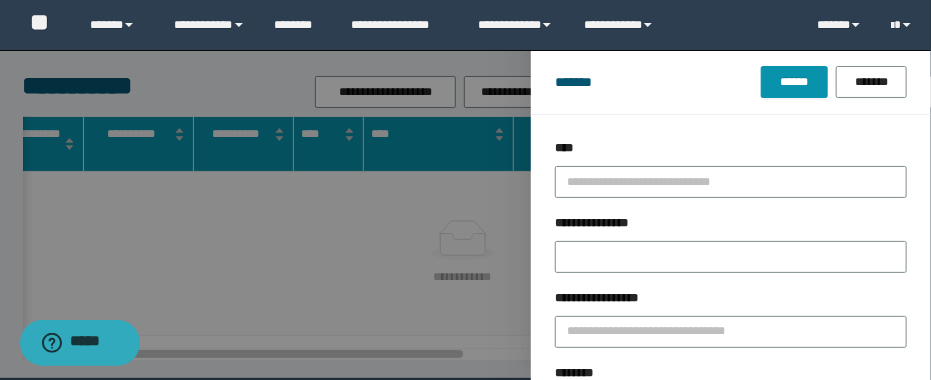 drag, startPoint x: 727, startPoint y: 251, endPoint x: 411, endPoint y: 225, distance: 317.0678 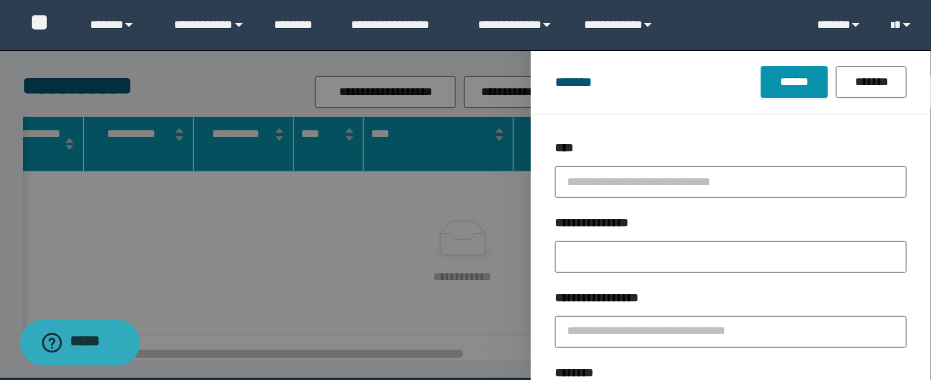 click on "******" at bounding box center (794, 82) 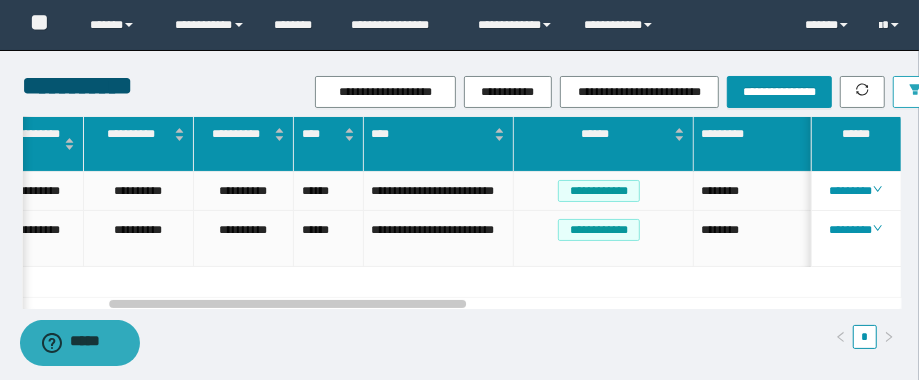 scroll, scrollTop: 0, scrollLeft: 1100, axis: horizontal 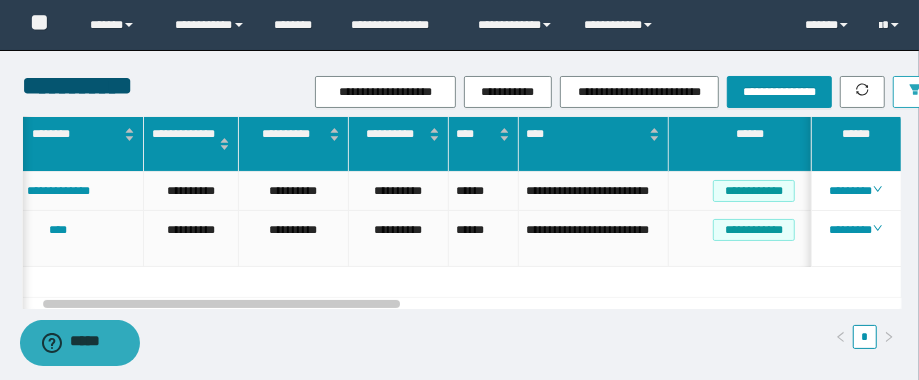 click at bounding box center (915, 92) 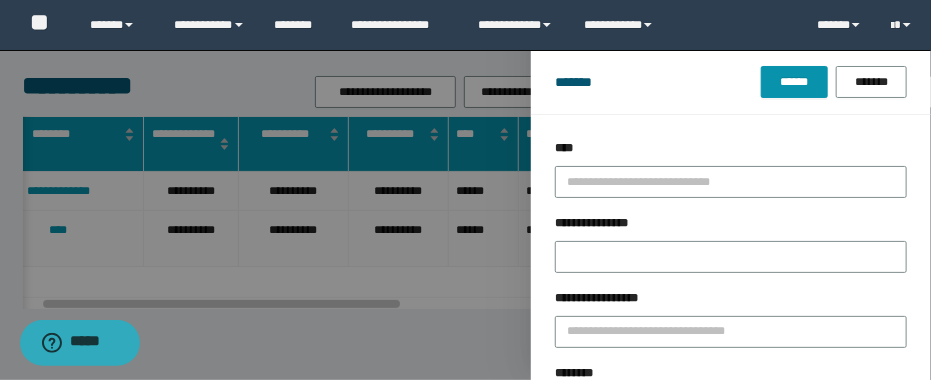 drag, startPoint x: 653, startPoint y: 243, endPoint x: 395, endPoint y: 221, distance: 258.93628 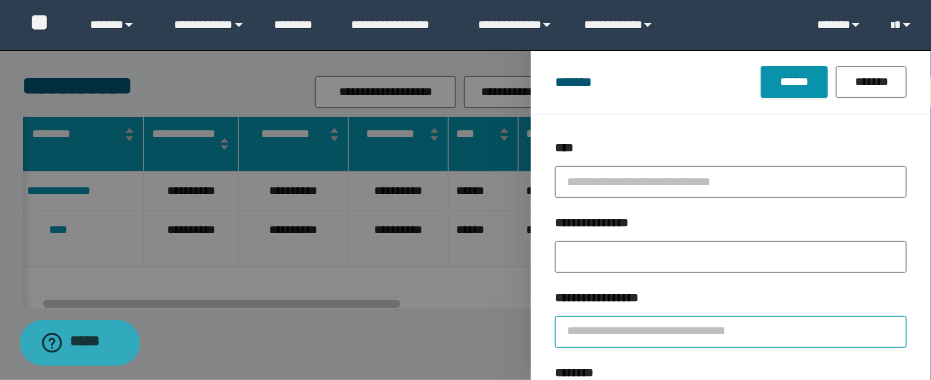 paste 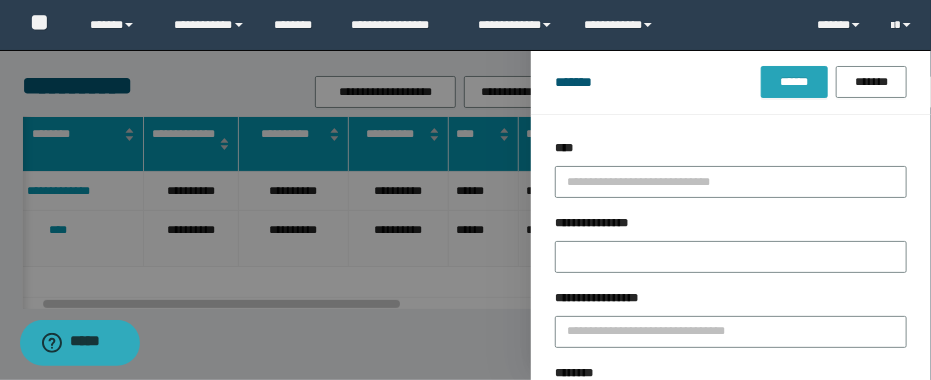 click on "******" at bounding box center [794, 82] 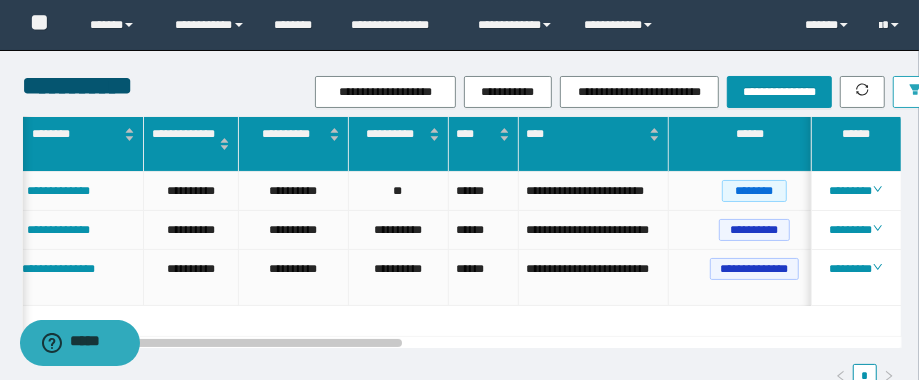scroll, scrollTop: 0, scrollLeft: 84, axis: horizontal 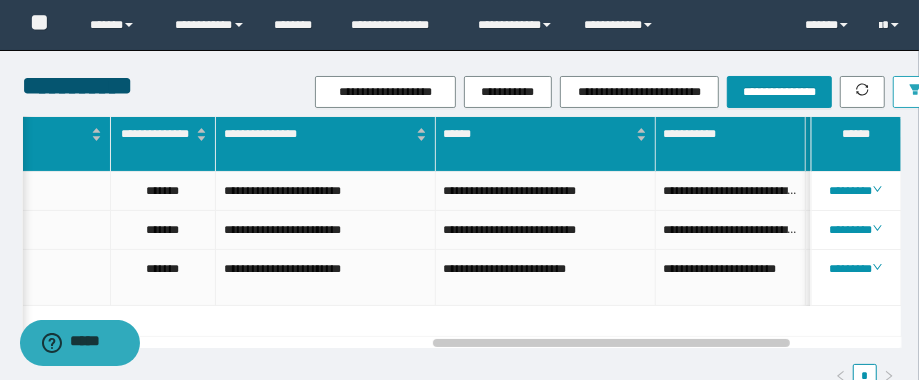 click at bounding box center (915, 92) 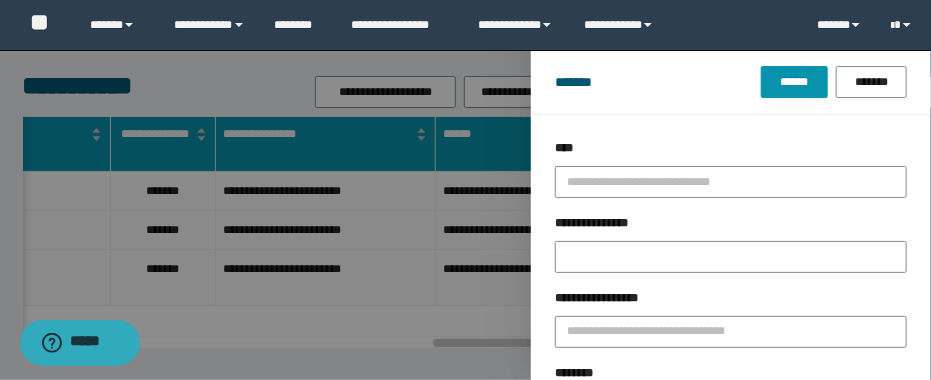 drag, startPoint x: 689, startPoint y: 249, endPoint x: 477, endPoint y: 245, distance: 212.03773 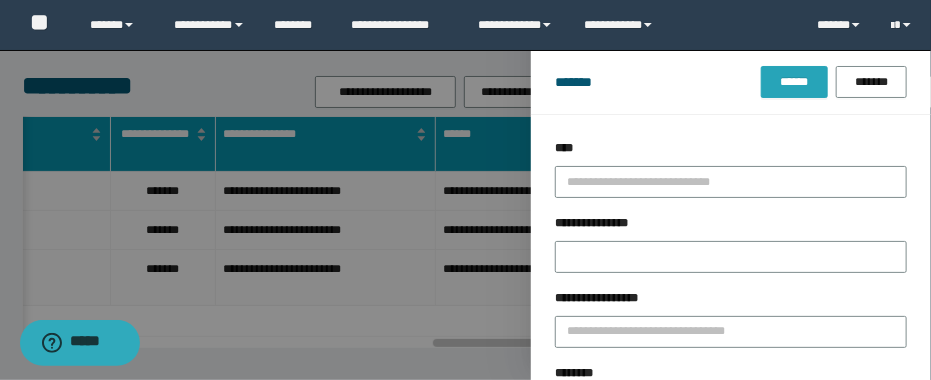 click on "******" at bounding box center (794, 82) 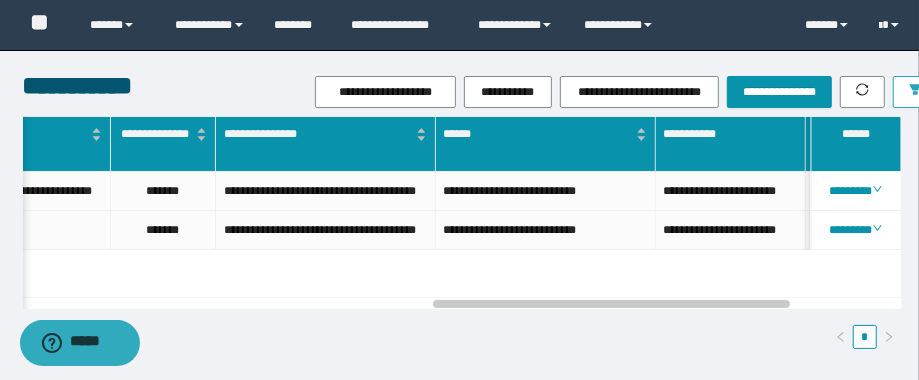 scroll, scrollTop: 0, scrollLeft: 969, axis: horizontal 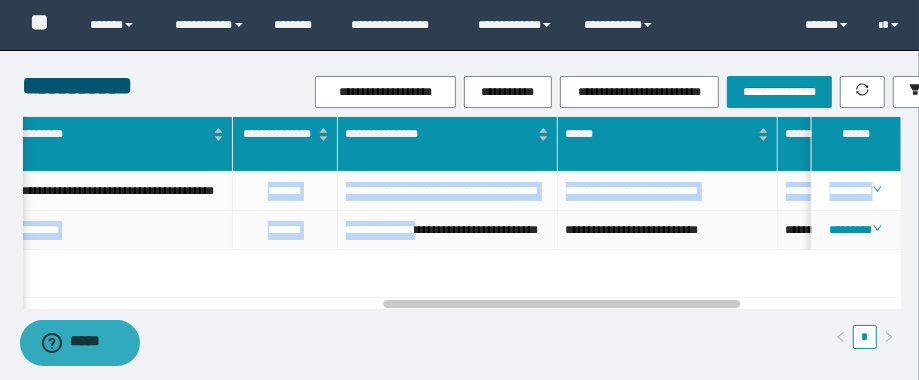 drag, startPoint x: 259, startPoint y: 188, endPoint x: 444, endPoint y: 231, distance: 189.93156 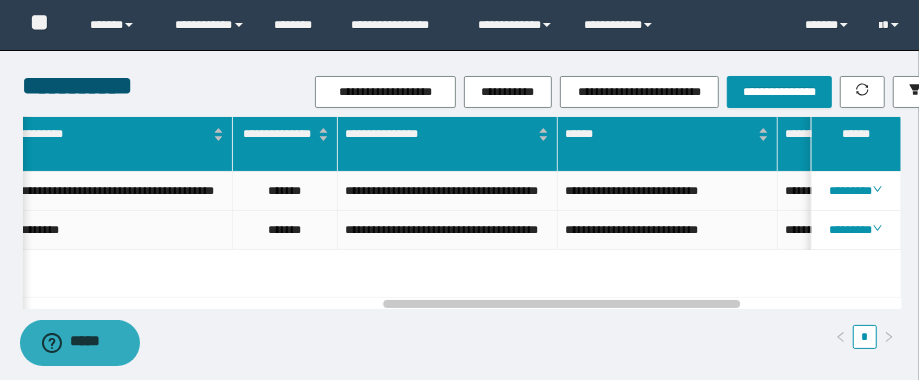 click on "[FIRST] [LAST] [STREET] [CITY] [STATE] [ZIP] [COUNTRY] [PHONE] [EMAIL] [FIRST] [LAST] [STREET] [CITY] [STATE] [ZIP] [COUNTRY] [PHONE] [EMAIL]" at bounding box center [462, 232] 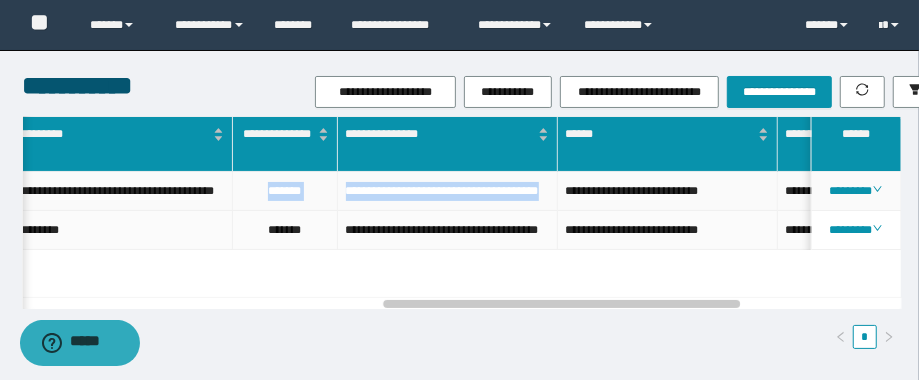 drag, startPoint x: 294, startPoint y: 190, endPoint x: 394, endPoint y: 202, distance: 100.71743 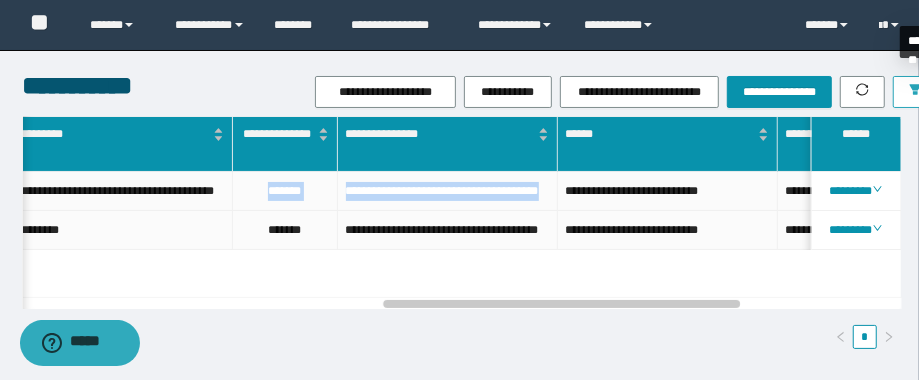 click at bounding box center (915, 92) 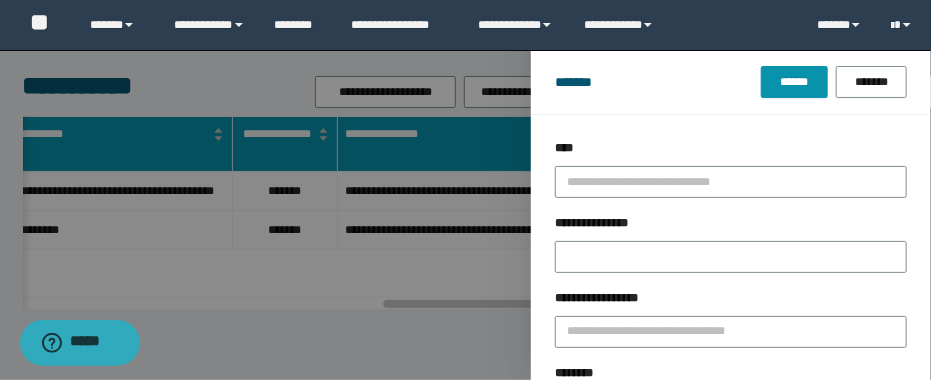 drag, startPoint x: 660, startPoint y: 243, endPoint x: 422, endPoint y: 226, distance: 238.60637 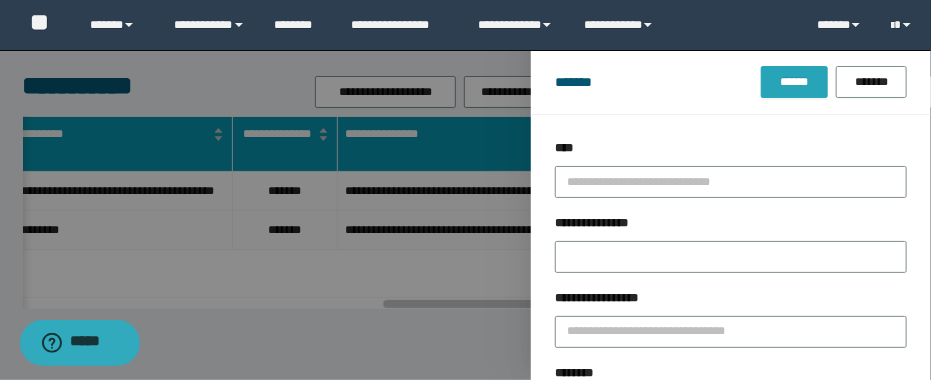 click on "******" at bounding box center [794, 82] 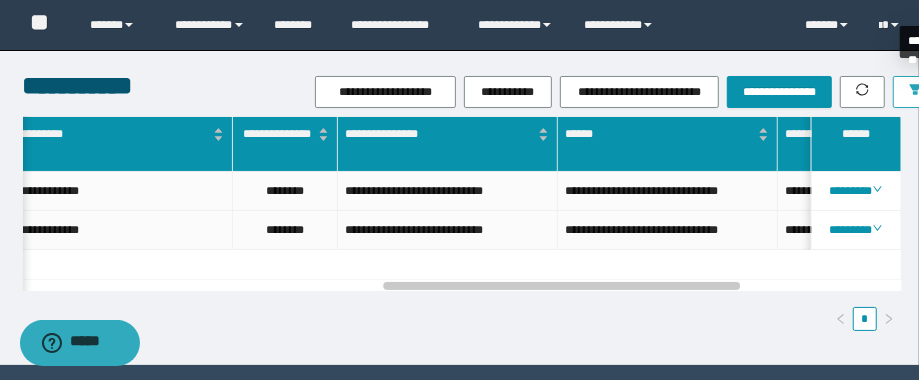 click at bounding box center (915, 92) 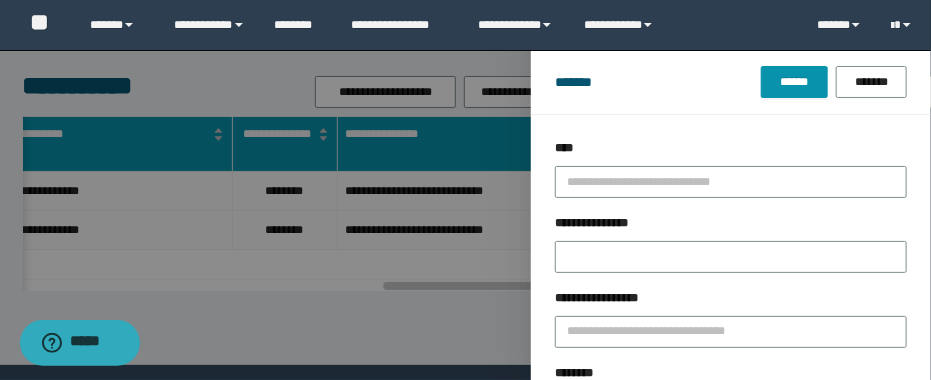 drag, startPoint x: 704, startPoint y: 243, endPoint x: 449, endPoint y: 235, distance: 255.12546 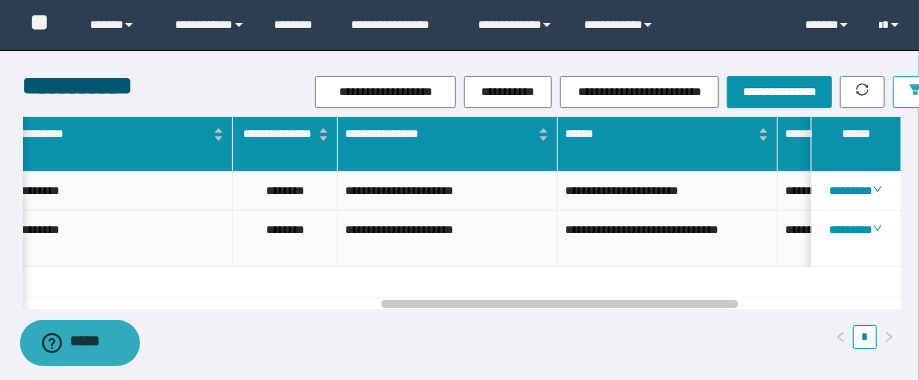 scroll, scrollTop: 0, scrollLeft: 425, axis: horizontal 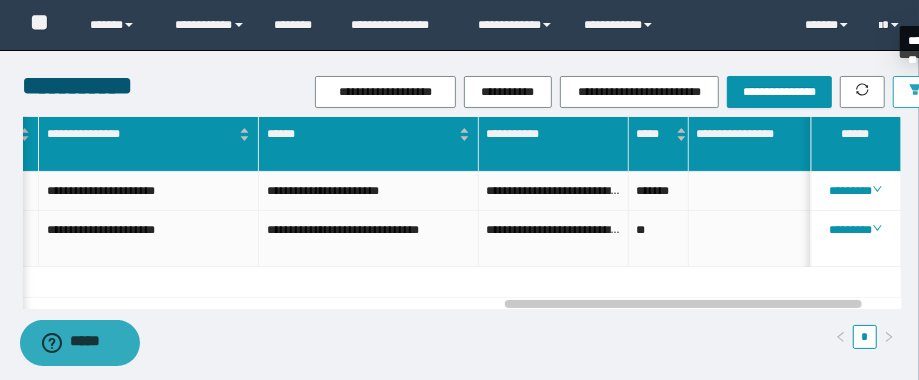 click at bounding box center (915, 92) 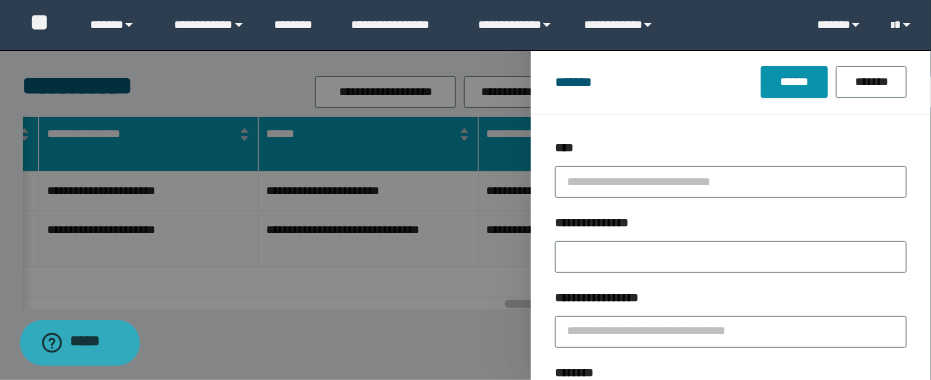 drag, startPoint x: 594, startPoint y: 241, endPoint x: 442, endPoint y: 213, distance: 154.55743 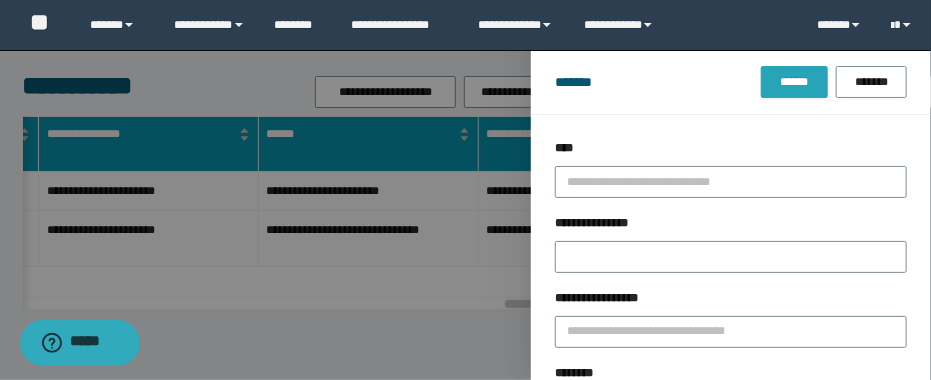 click on "******" at bounding box center (794, 82) 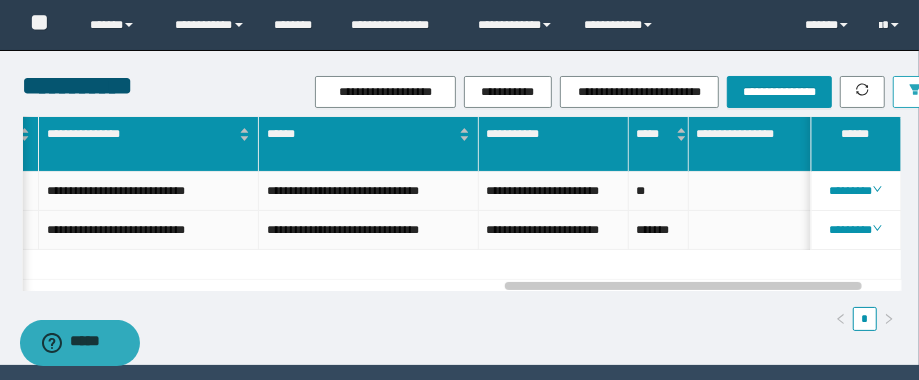 scroll, scrollTop: 0, scrollLeft: 1020, axis: horizontal 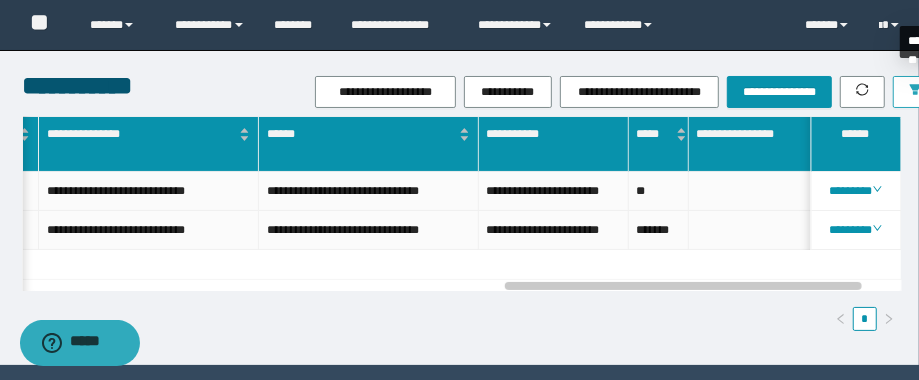 click at bounding box center [915, 92] 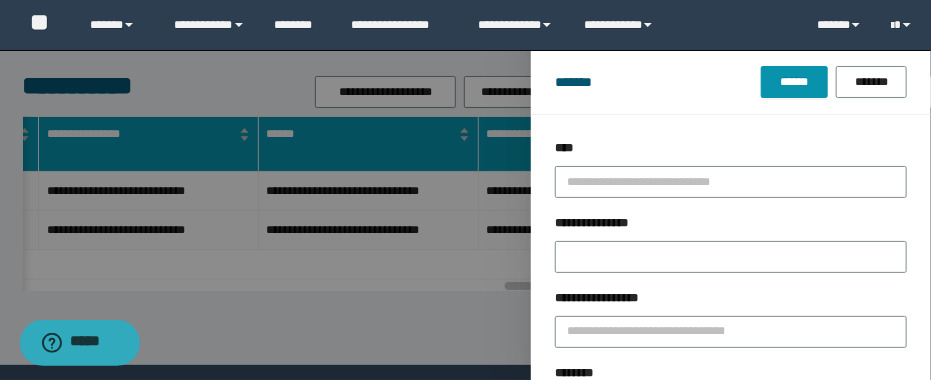 drag, startPoint x: 702, startPoint y: 234, endPoint x: 470, endPoint y: 235, distance: 232.00215 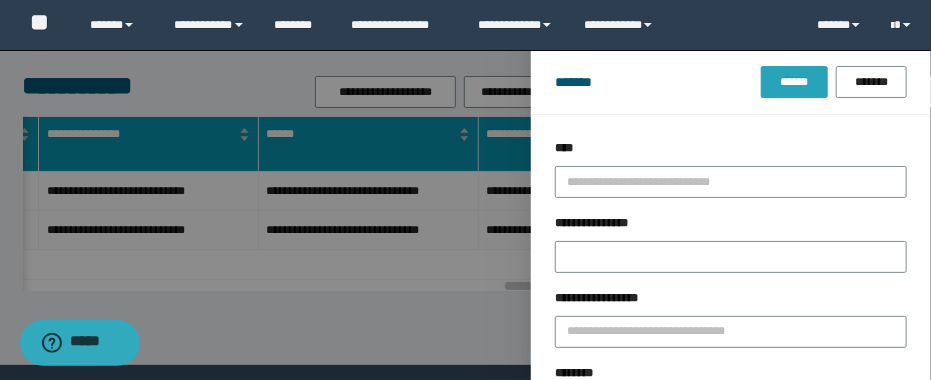 click on "******" at bounding box center [794, 82] 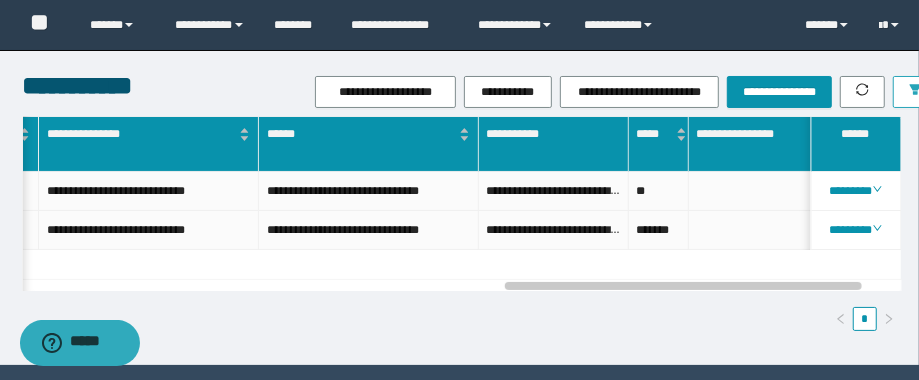 scroll, scrollTop: 0, scrollLeft: 826, axis: horizontal 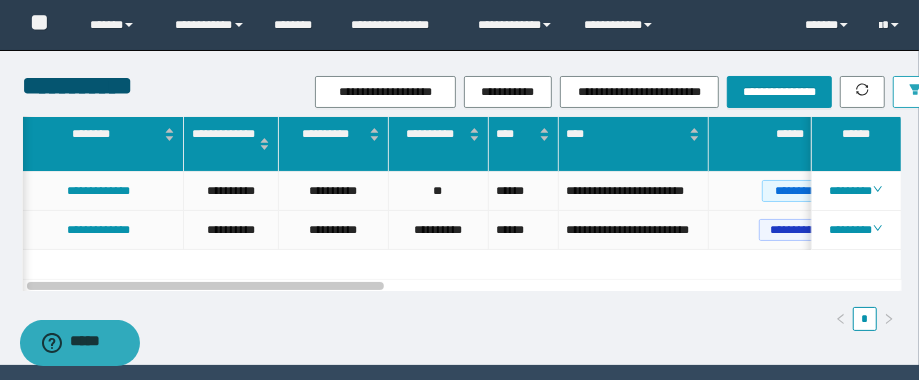 drag, startPoint x: 913, startPoint y: 90, endPoint x: 899, endPoint y: 113, distance: 26.925823 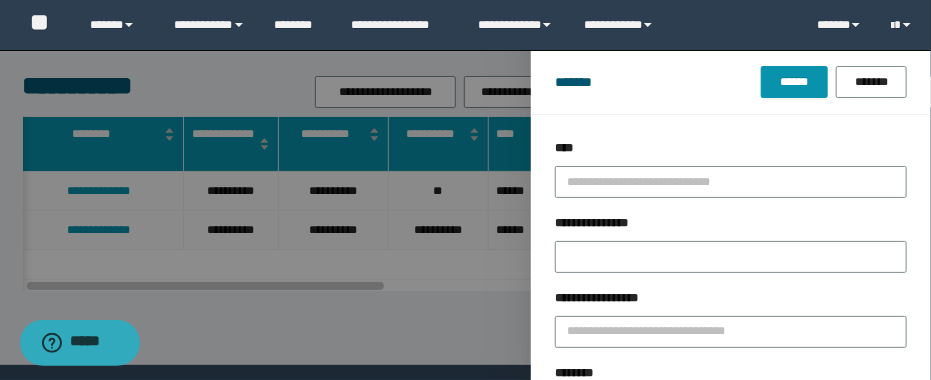 drag, startPoint x: 643, startPoint y: 244, endPoint x: 427, endPoint y: 205, distance: 219.4926 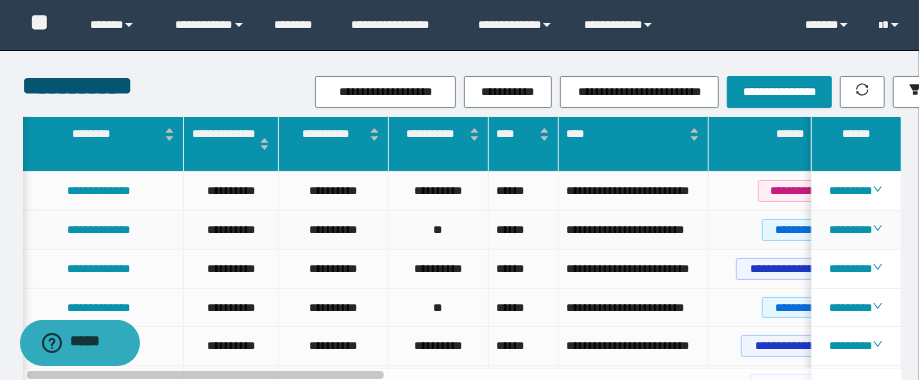 click on "**********" at bounding box center [634, 230] 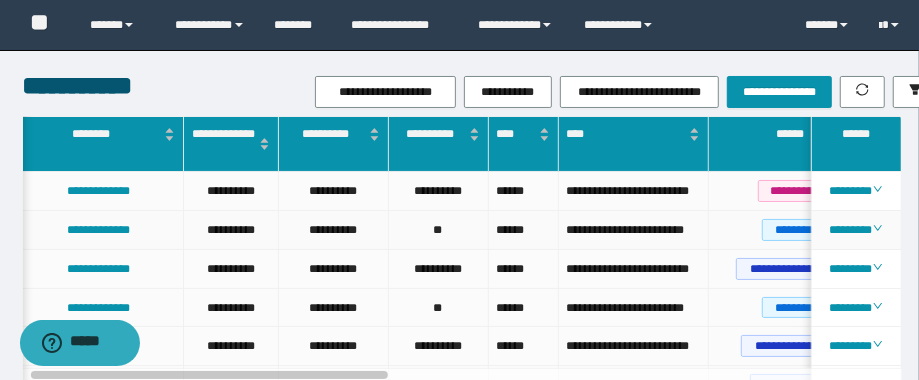 scroll, scrollTop: 0, scrollLeft: 41, axis: horizontal 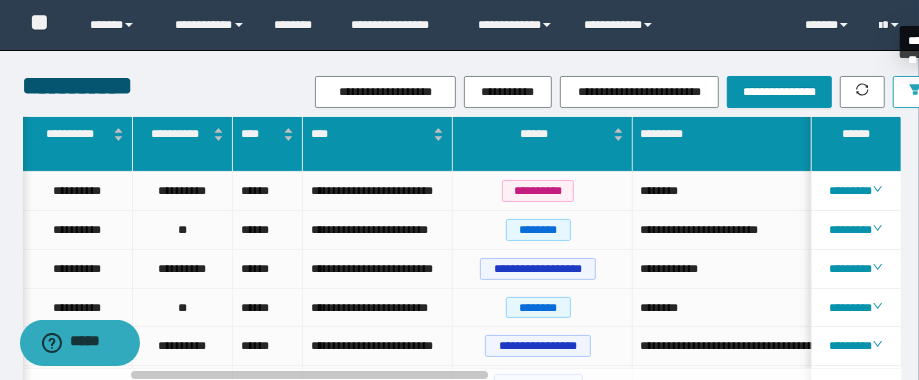 click at bounding box center [915, 91] 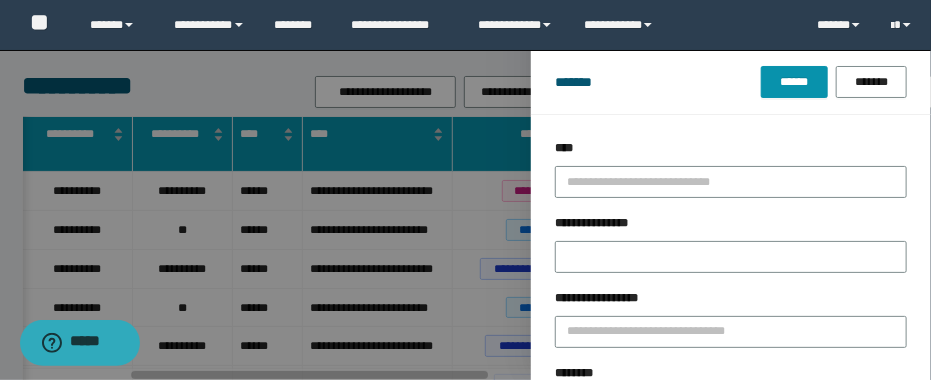 drag, startPoint x: 664, startPoint y: 259, endPoint x: 461, endPoint y: 243, distance: 203.62956 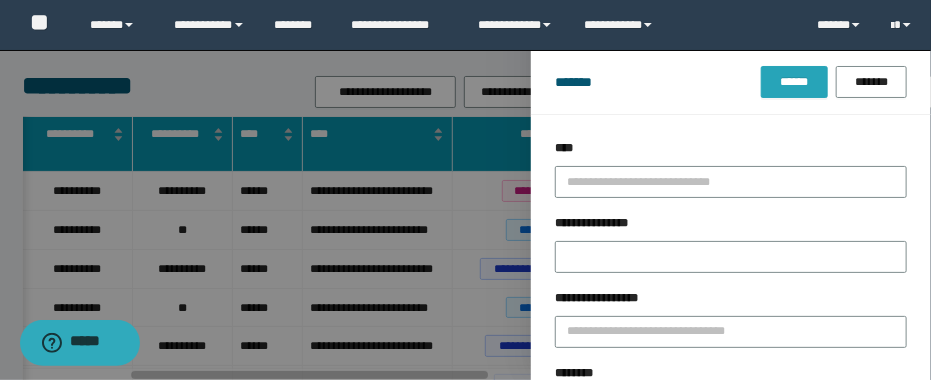 type on "********" 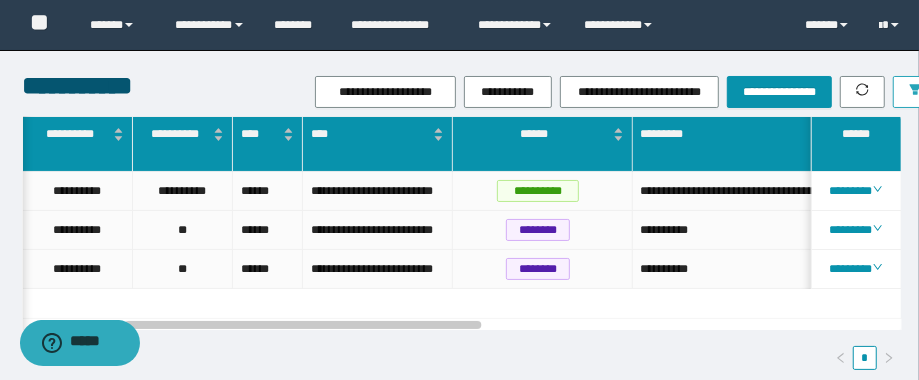 scroll, scrollTop: 0, scrollLeft: 119, axis: horizontal 